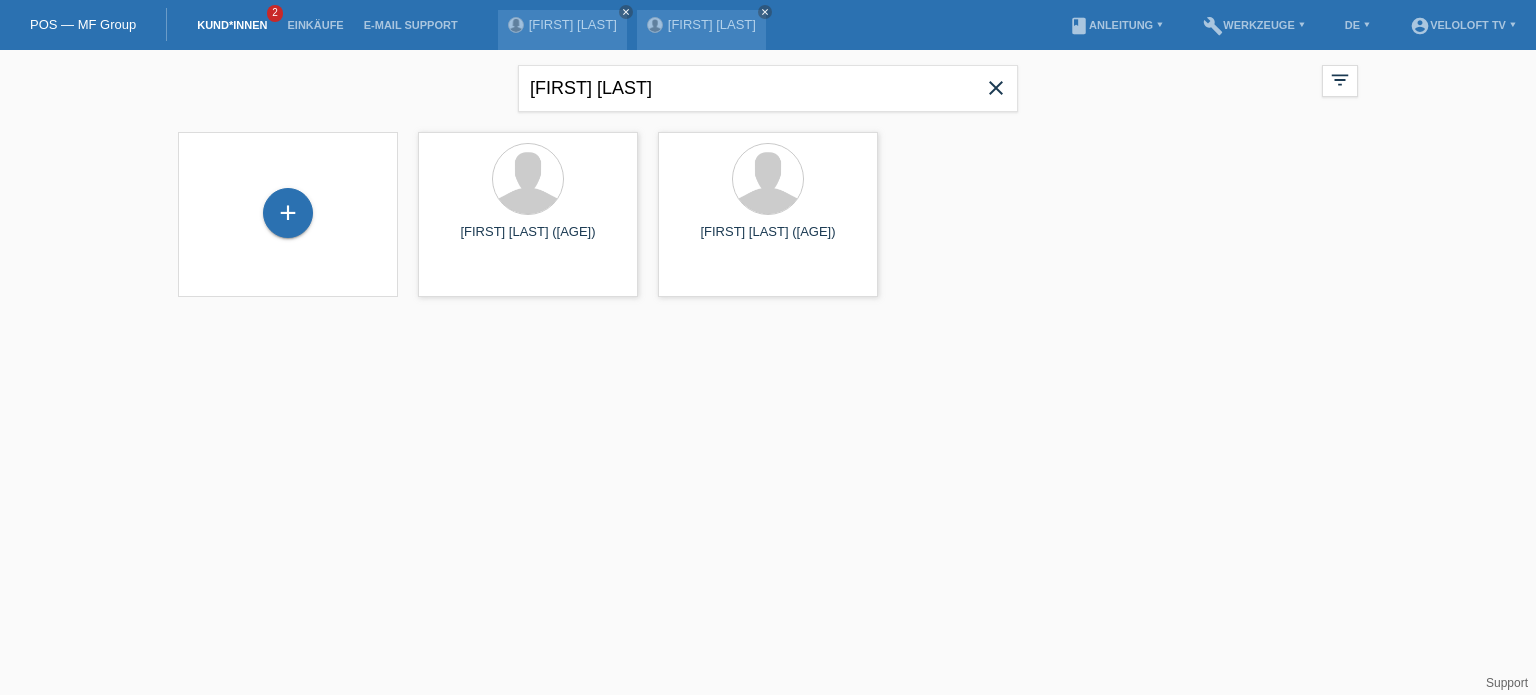 scroll, scrollTop: 0, scrollLeft: 0, axis: both 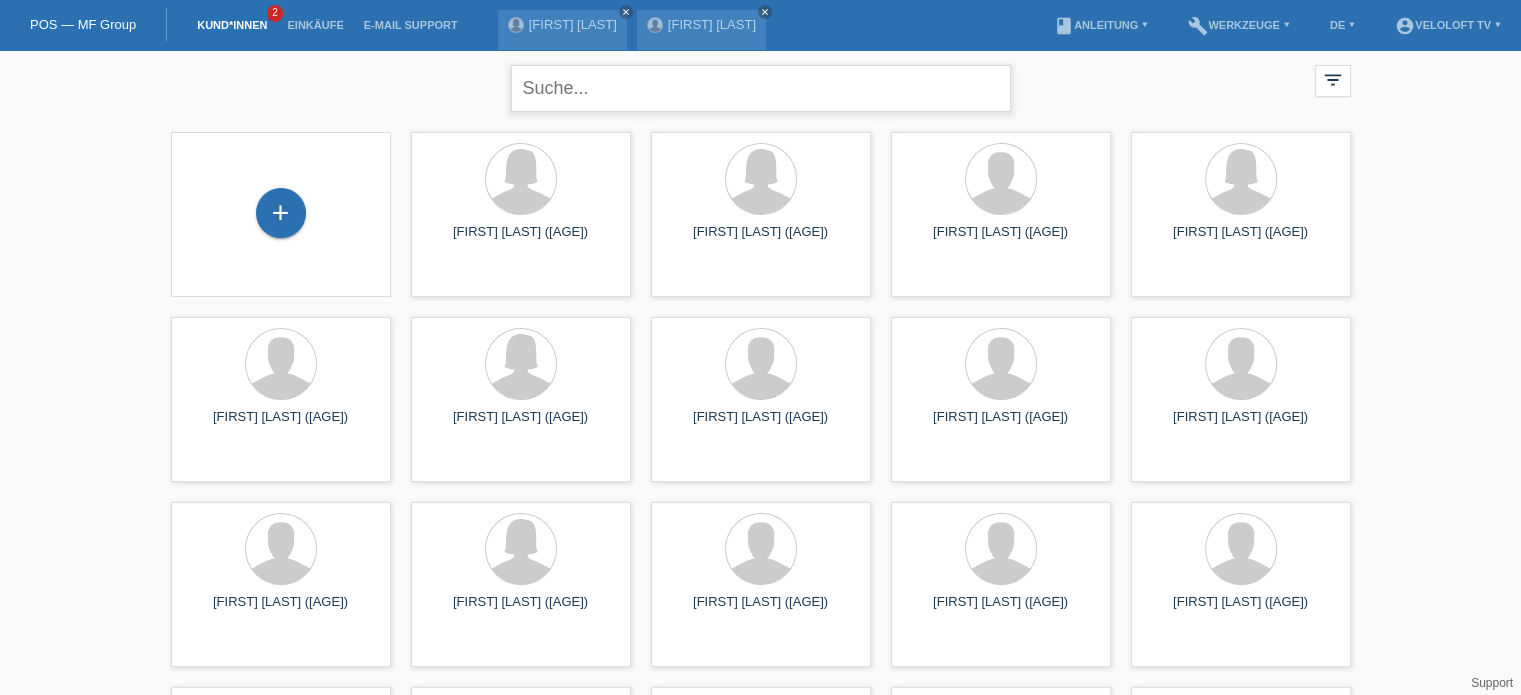click at bounding box center (761, 88) 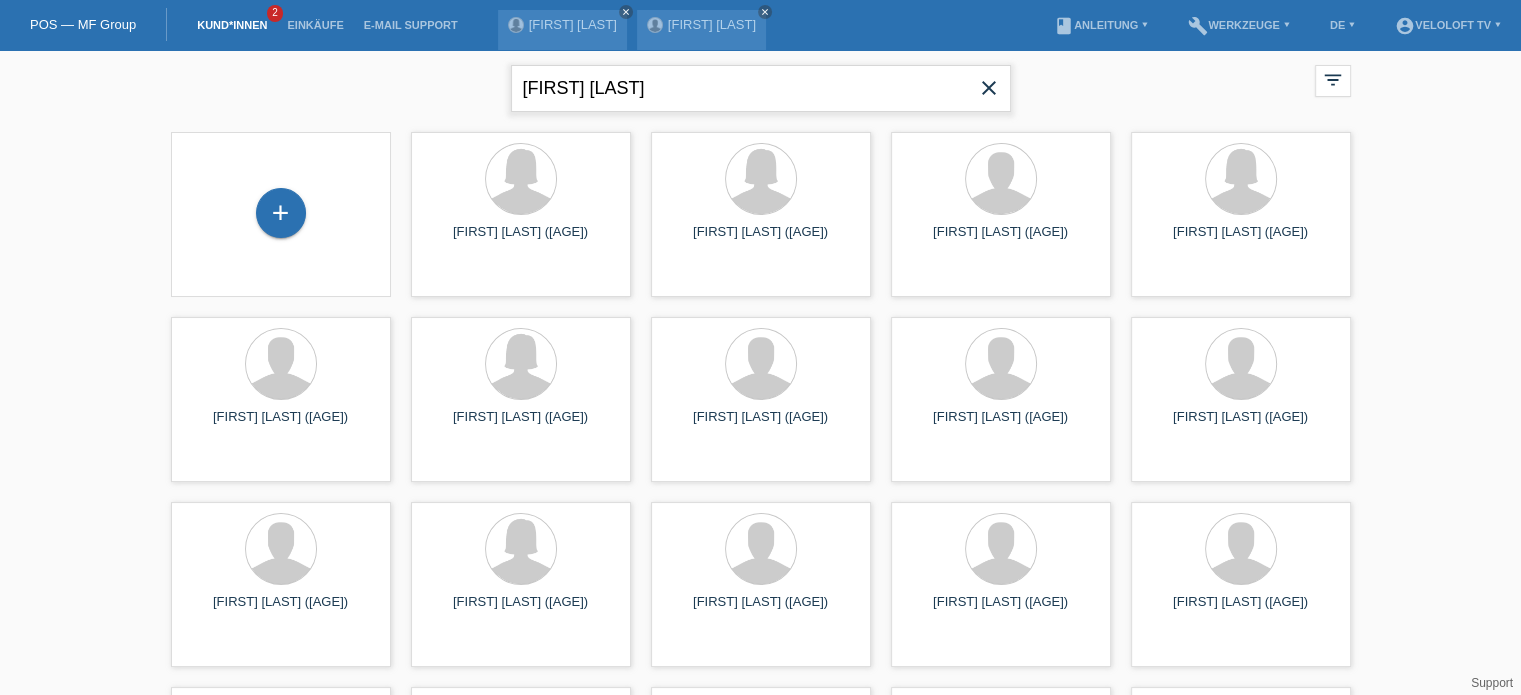 type on "[FIRST] [LAST]" 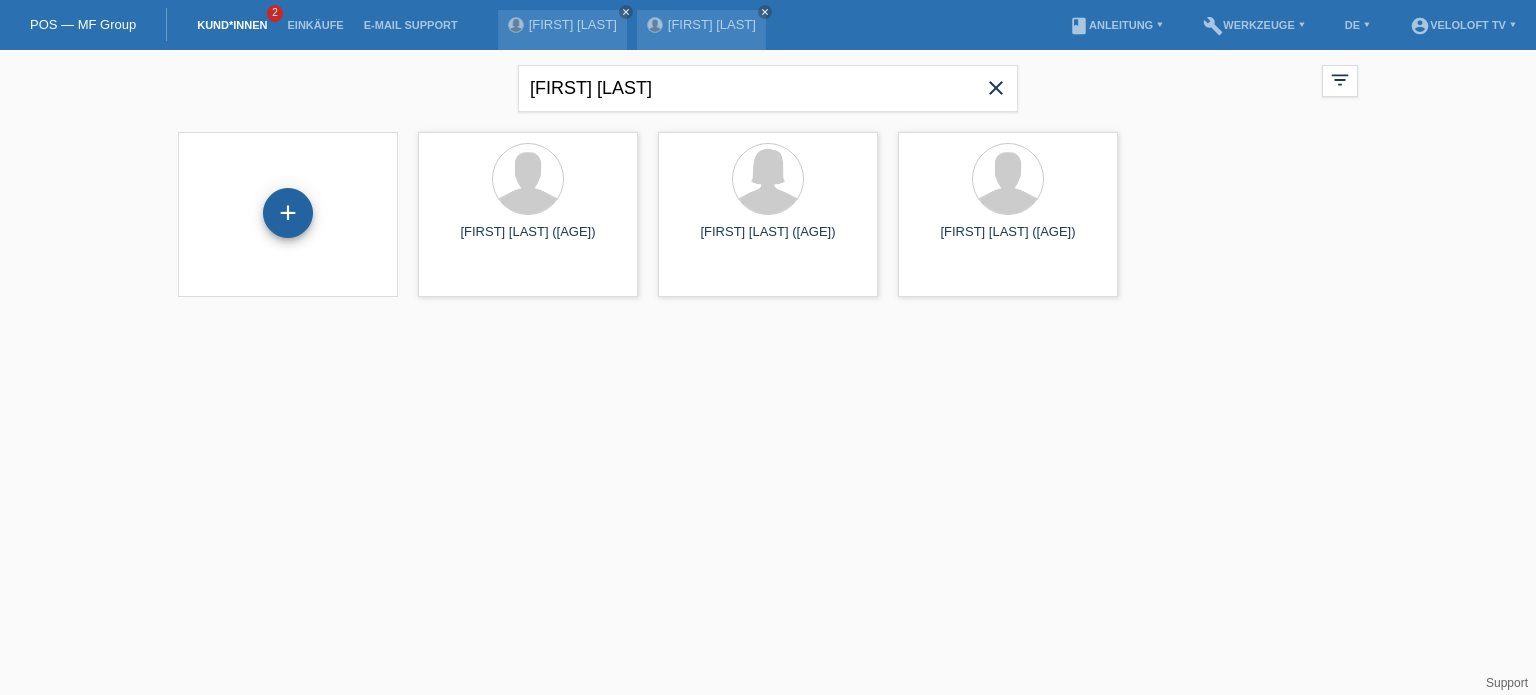 click on "+" at bounding box center (288, 213) 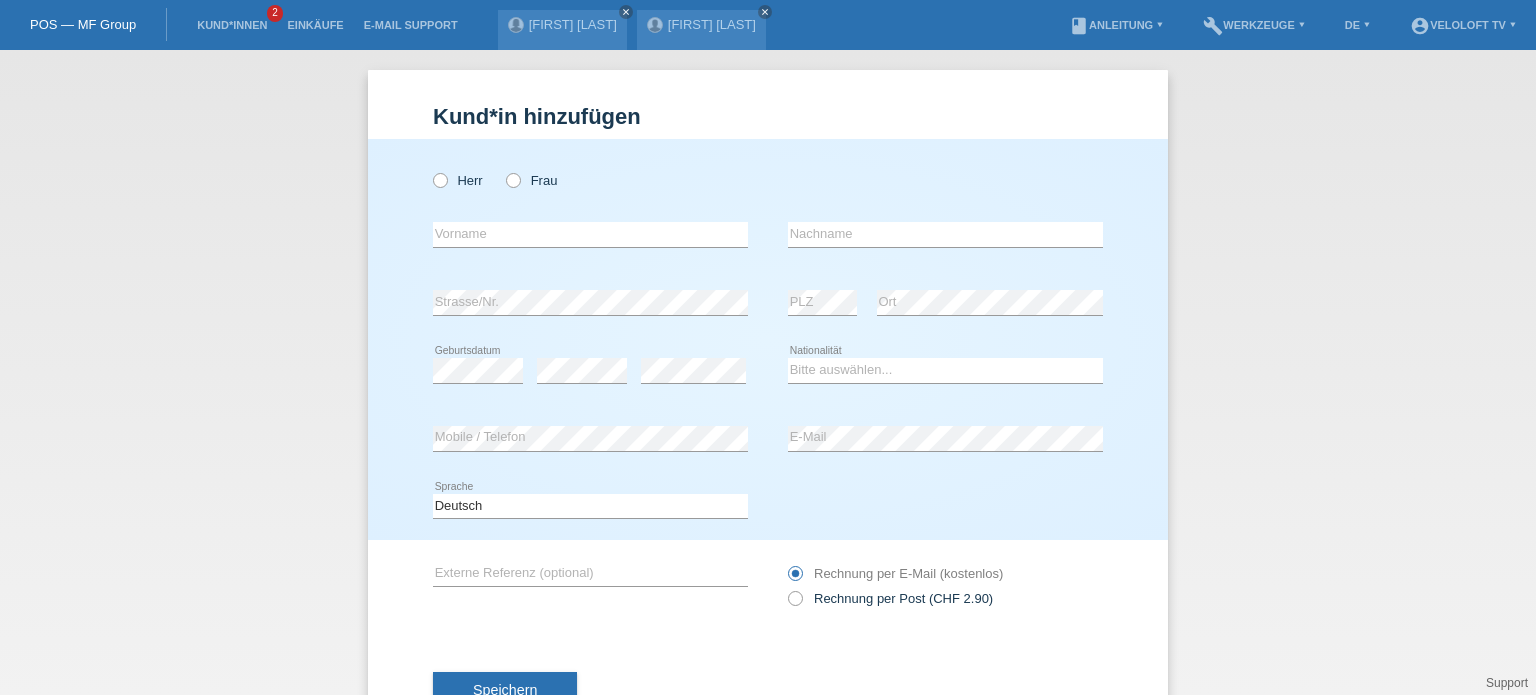 scroll, scrollTop: 0, scrollLeft: 0, axis: both 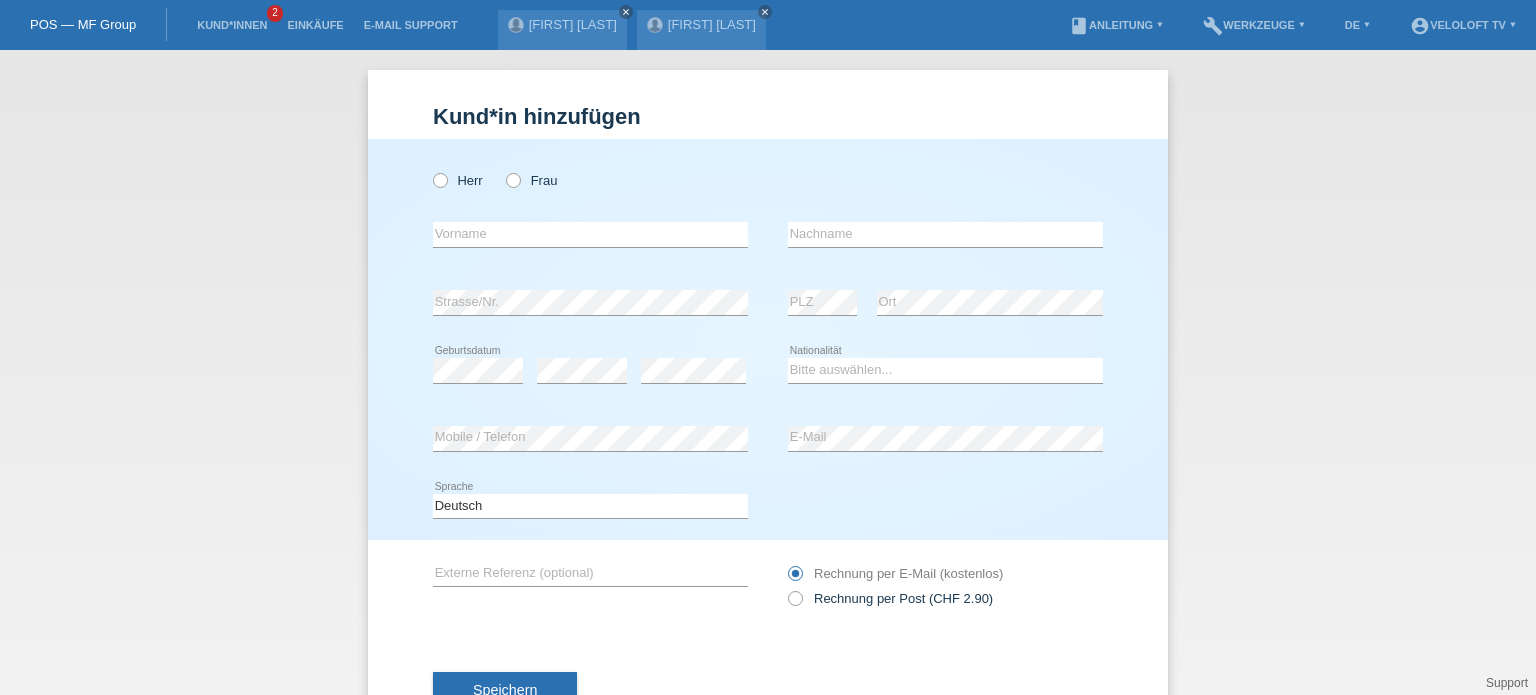 drag, startPoint x: 433, startPoint y: 184, endPoint x: 444, endPoint y: 218, distance: 35.735138 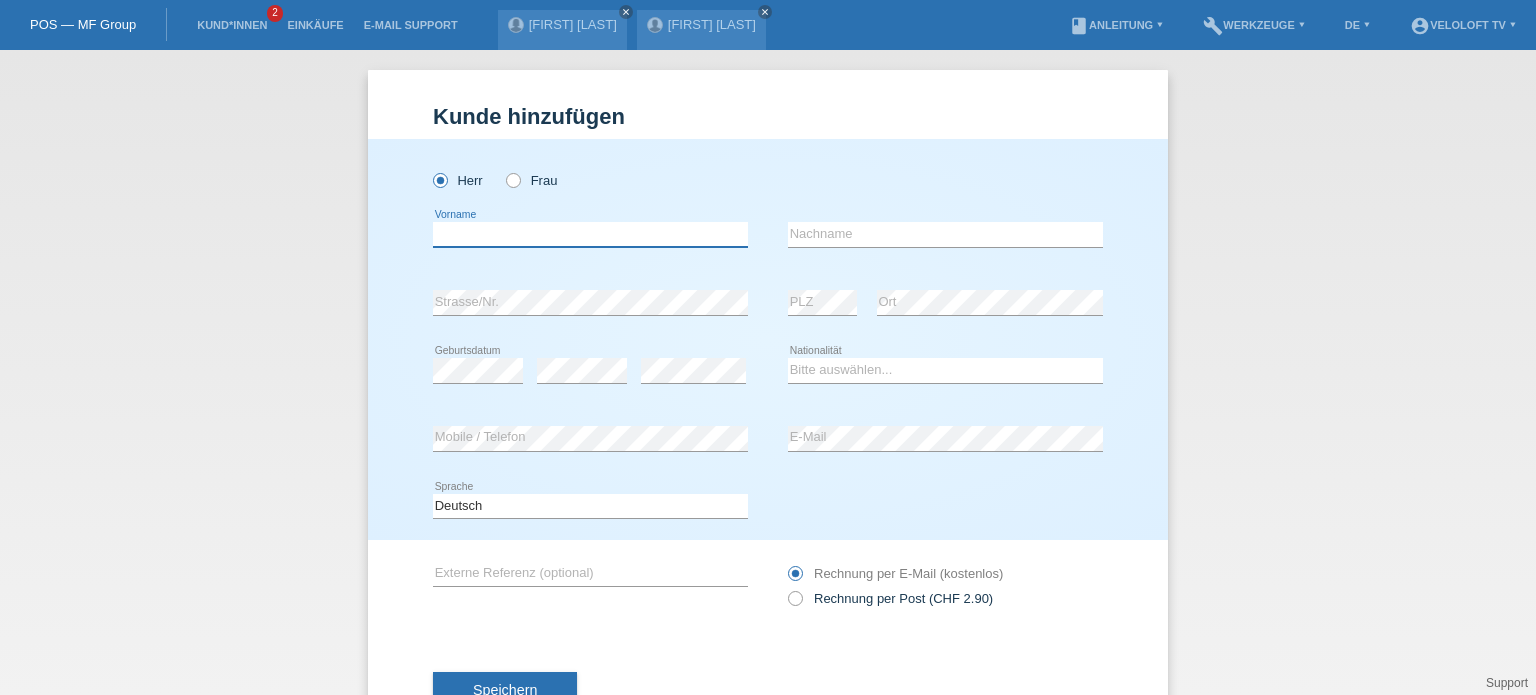 click at bounding box center (590, 234) 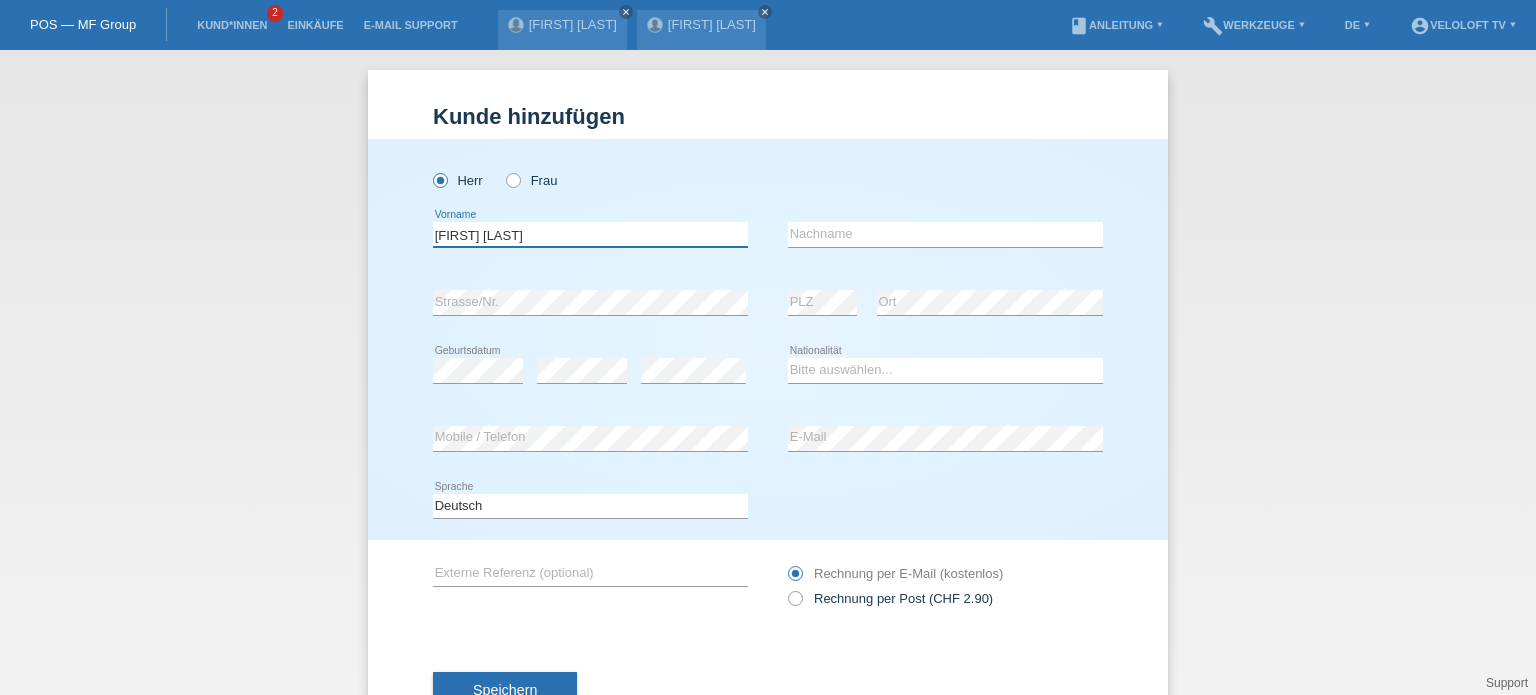 click on "[FIRST] [LAST]" at bounding box center [590, 234] 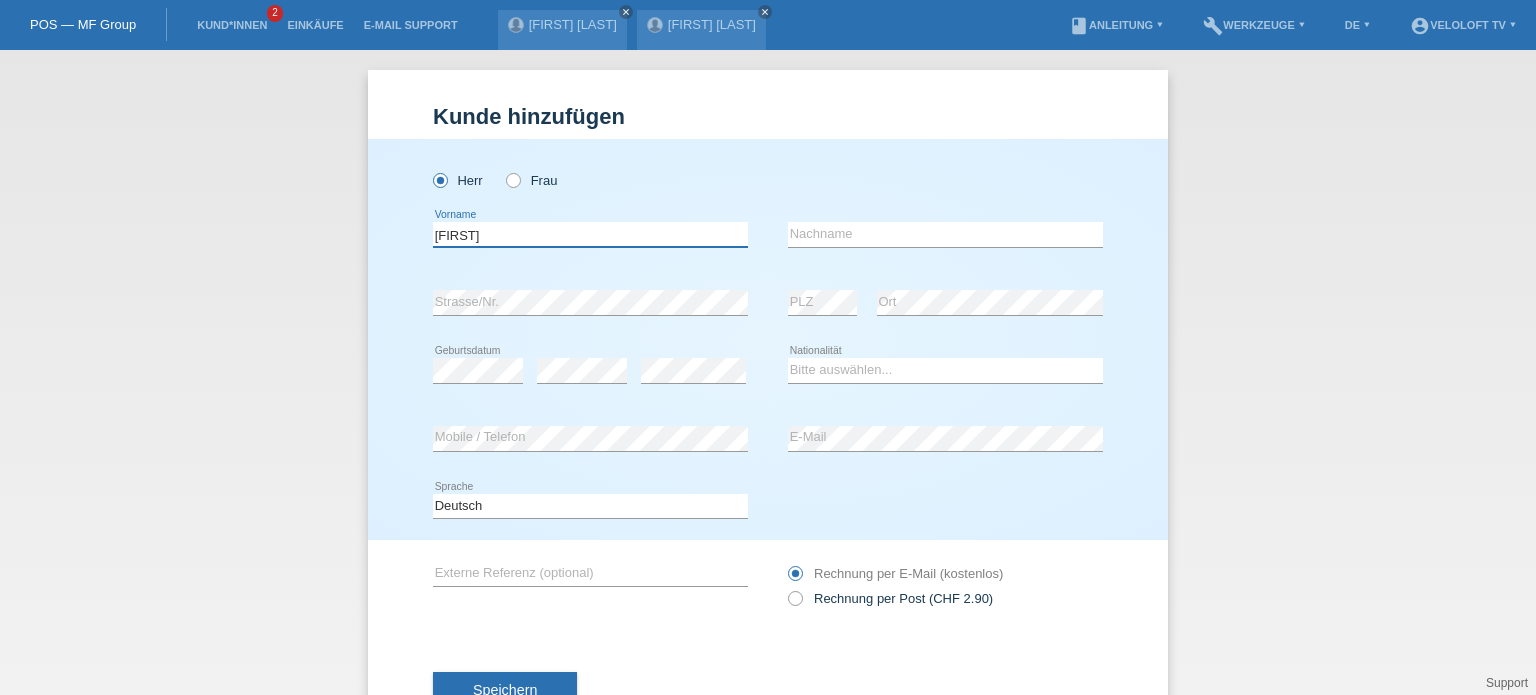 type on "Niklaus" 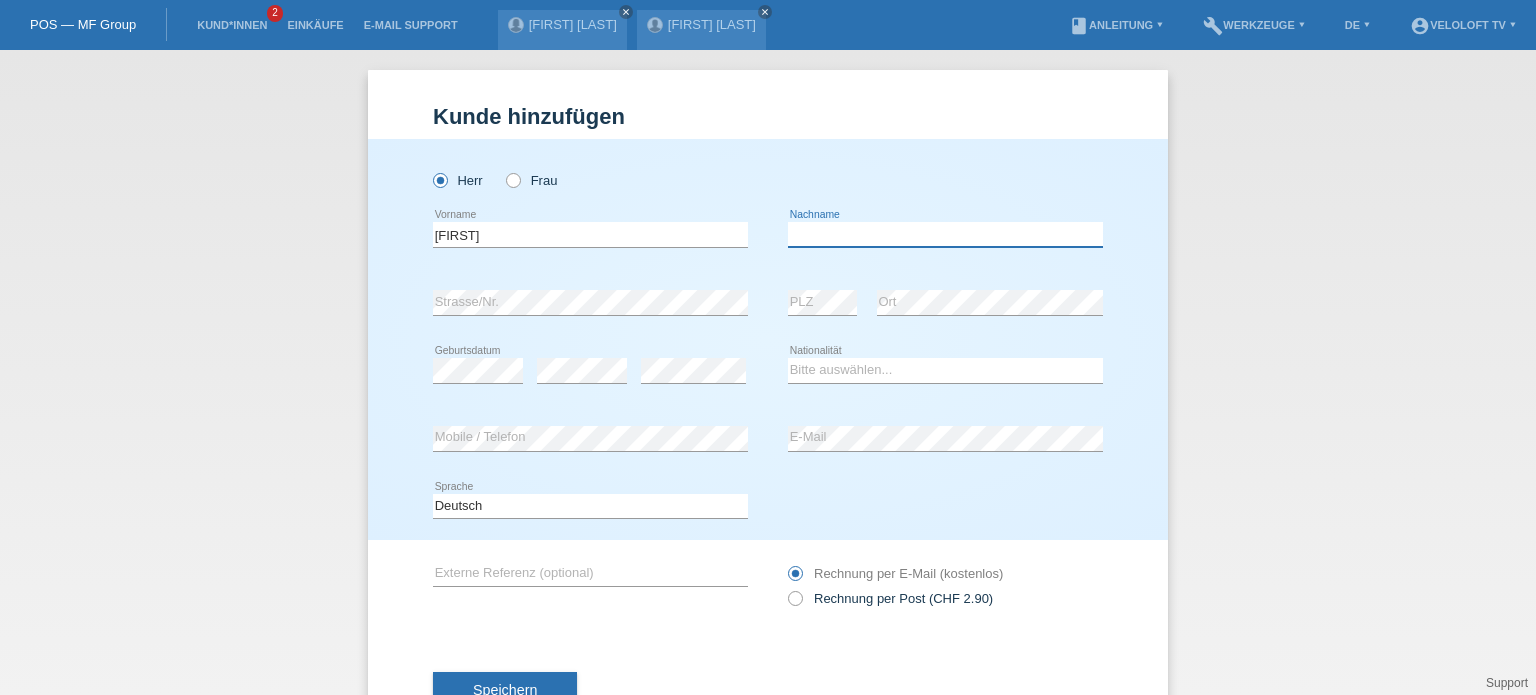 click at bounding box center [945, 234] 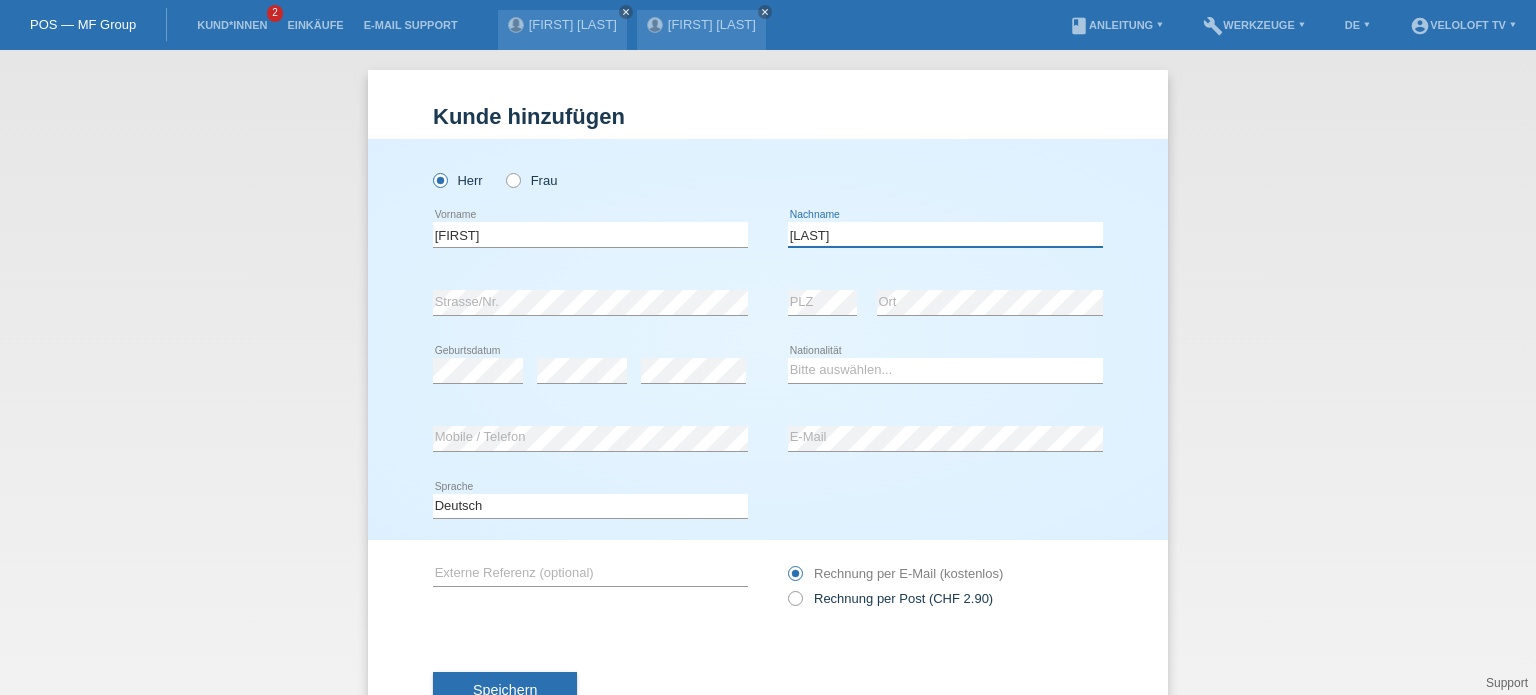 type on "[LAST]" 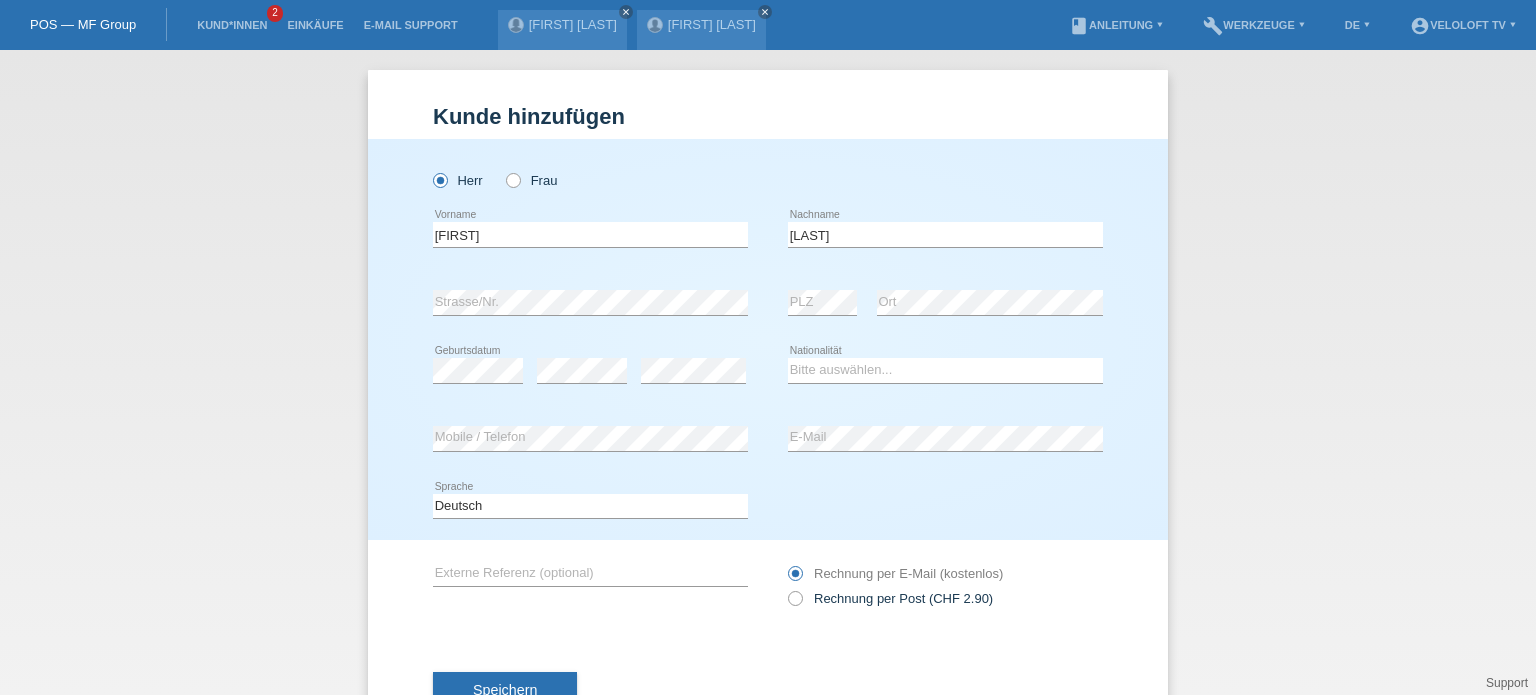click on "Speichern" at bounding box center (768, 691) 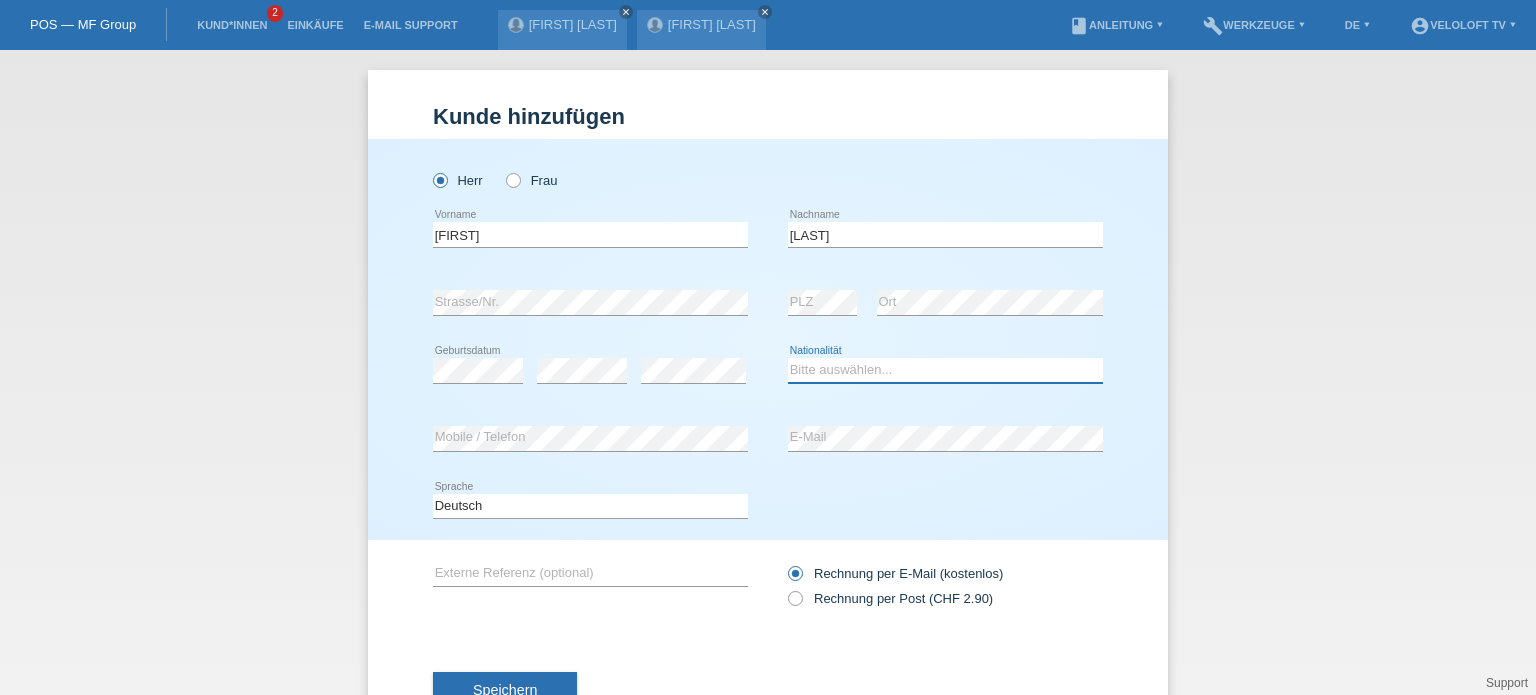 click on "Bitte auswählen...
Schweiz
Deutschland
Liechtenstein
Österreich
------------
Afghanistan
Ägypten
Åland
Albanien
Algerien" at bounding box center [945, 370] 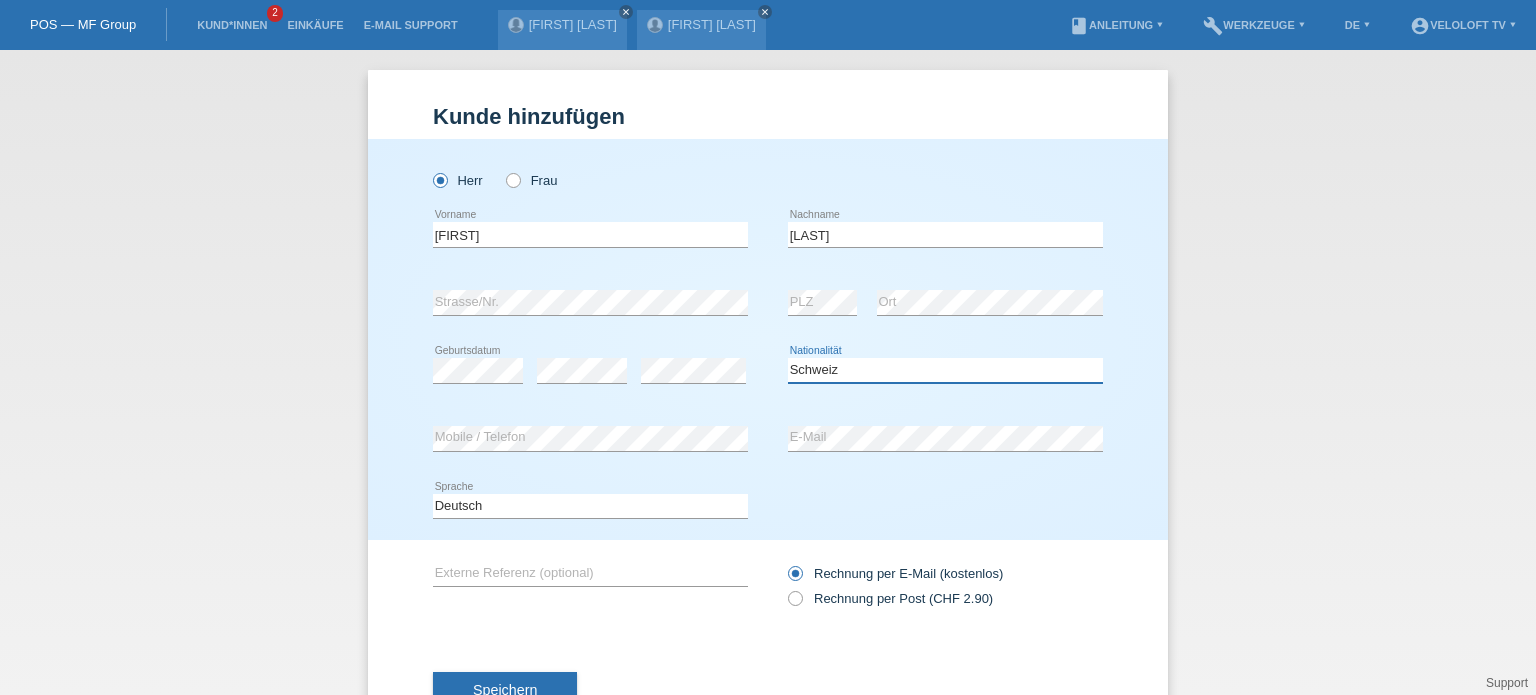 click on "Bitte auswählen...
Schweiz
Deutschland
Liechtenstein
Österreich
------------
Afghanistan
Ägypten
Åland
Albanien
Algerien" at bounding box center (945, 370) 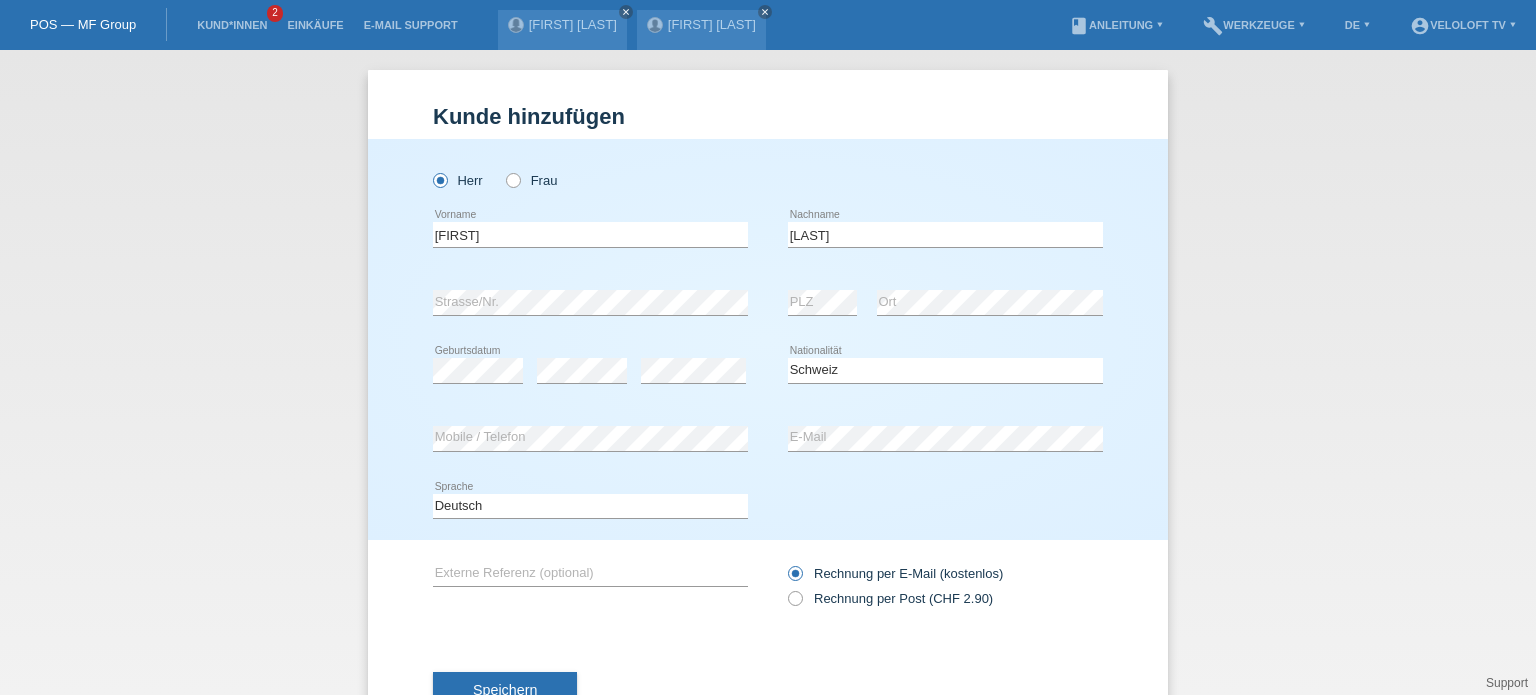 click on "Speichern" at bounding box center [768, 691] 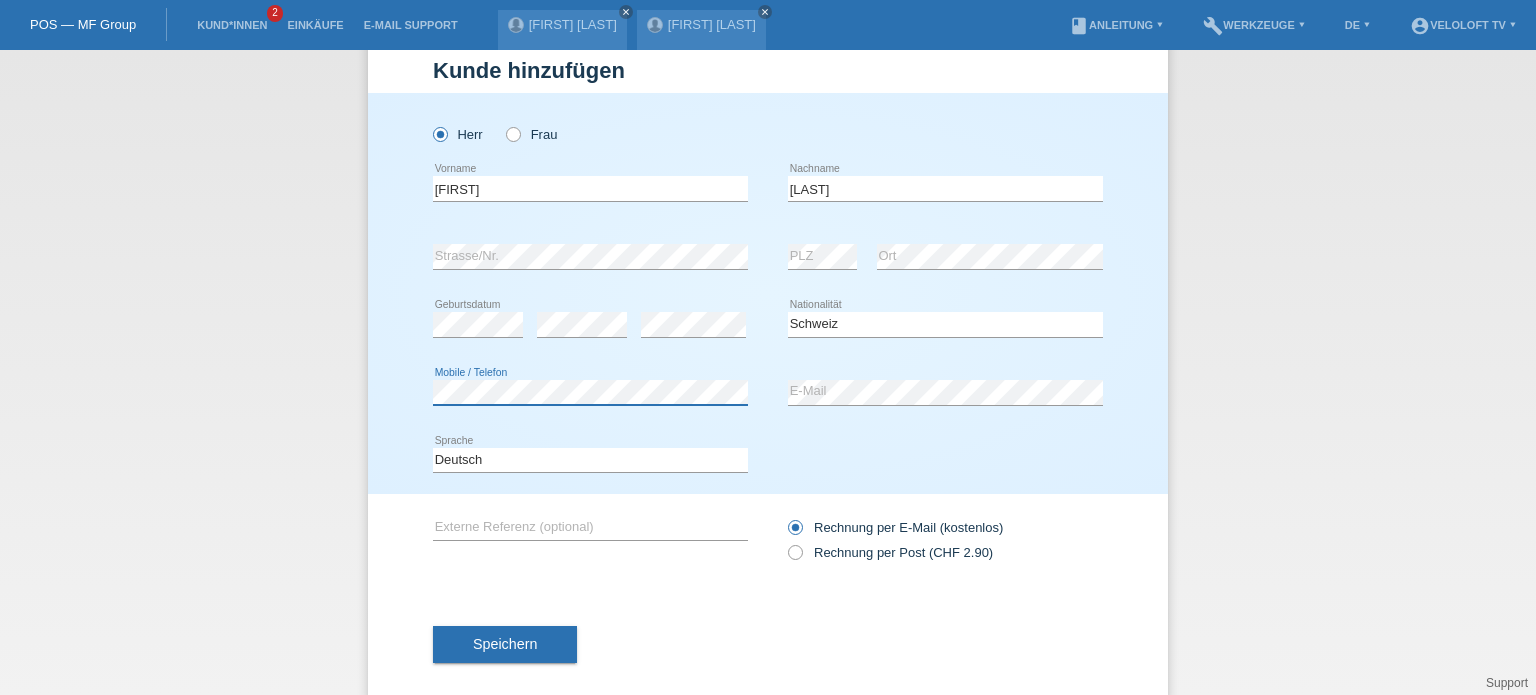 scroll, scrollTop: 72, scrollLeft: 0, axis: vertical 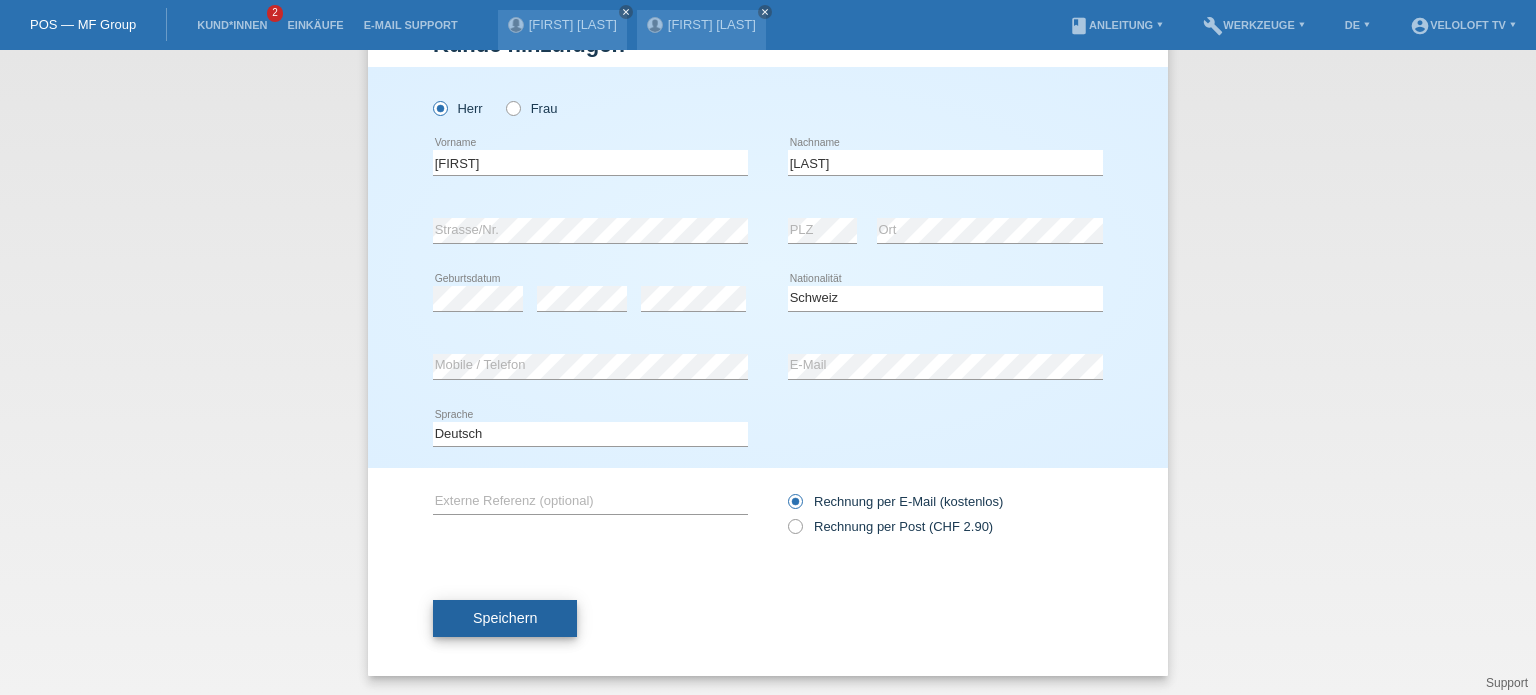 click on "Speichern" at bounding box center (505, 619) 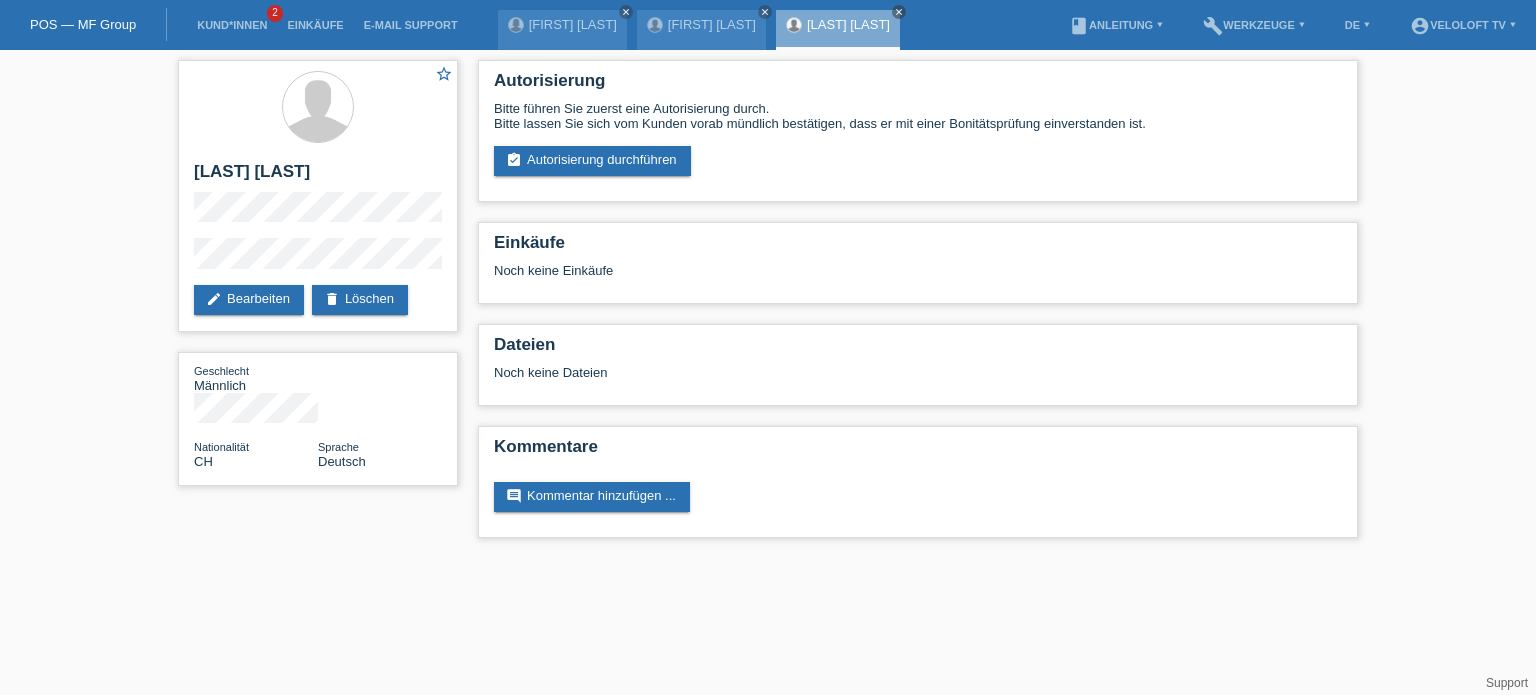 scroll, scrollTop: 0, scrollLeft: 0, axis: both 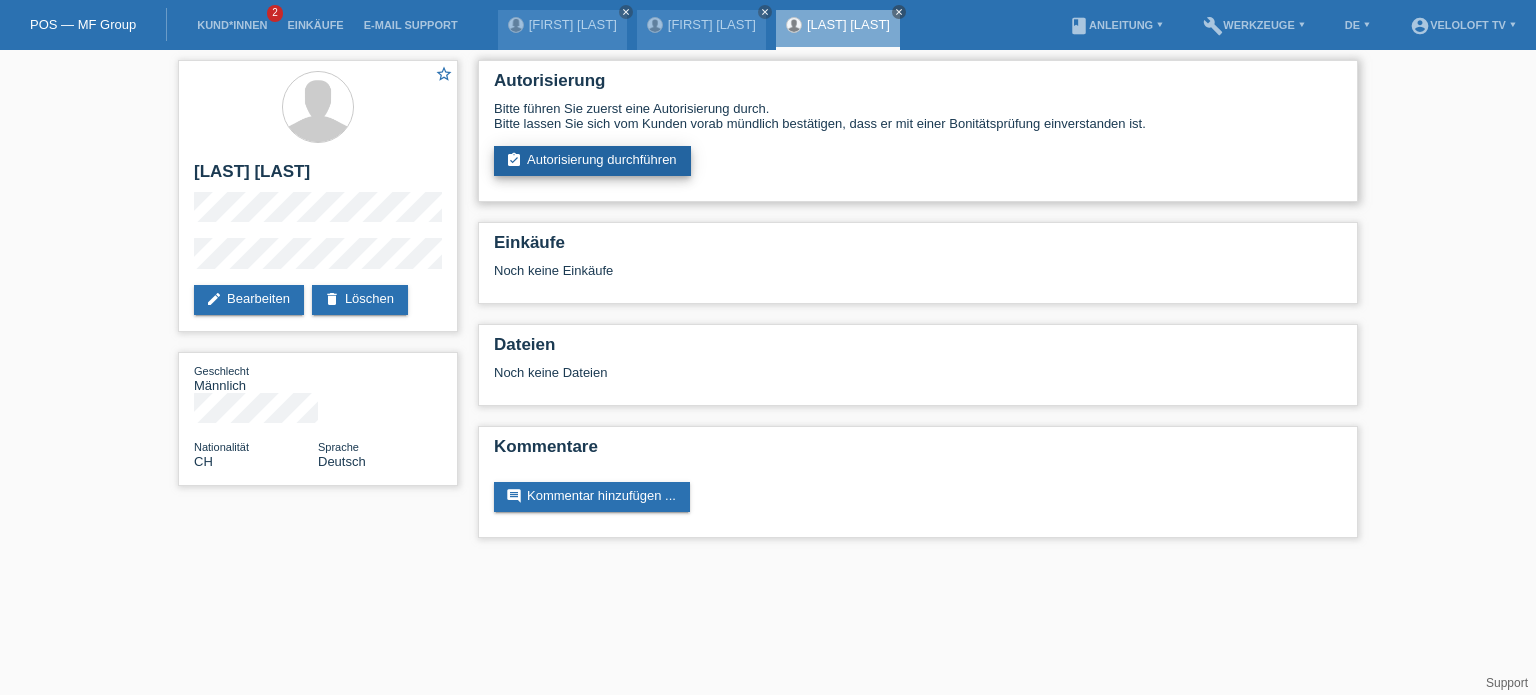 click on "assignment_turned_in  Autorisierung durchführen" at bounding box center [592, 161] 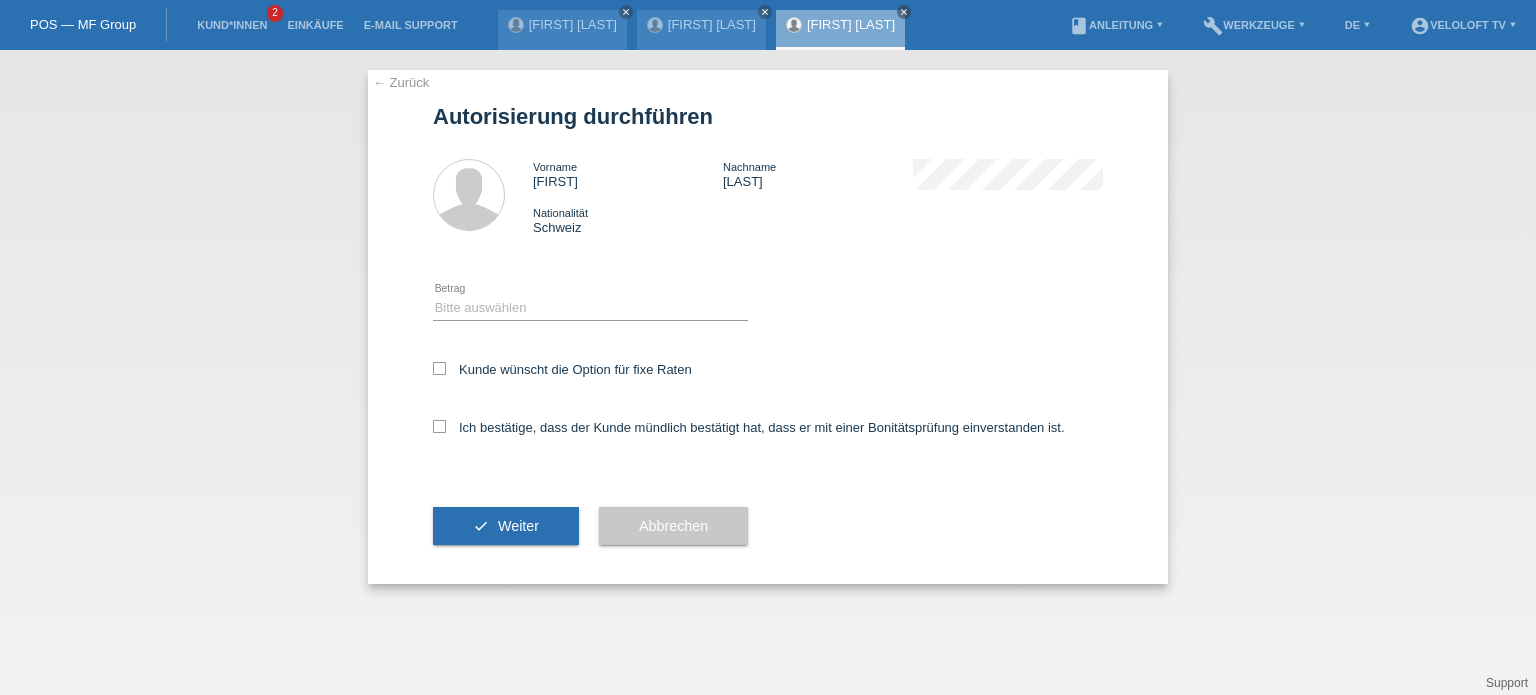 scroll, scrollTop: 0, scrollLeft: 0, axis: both 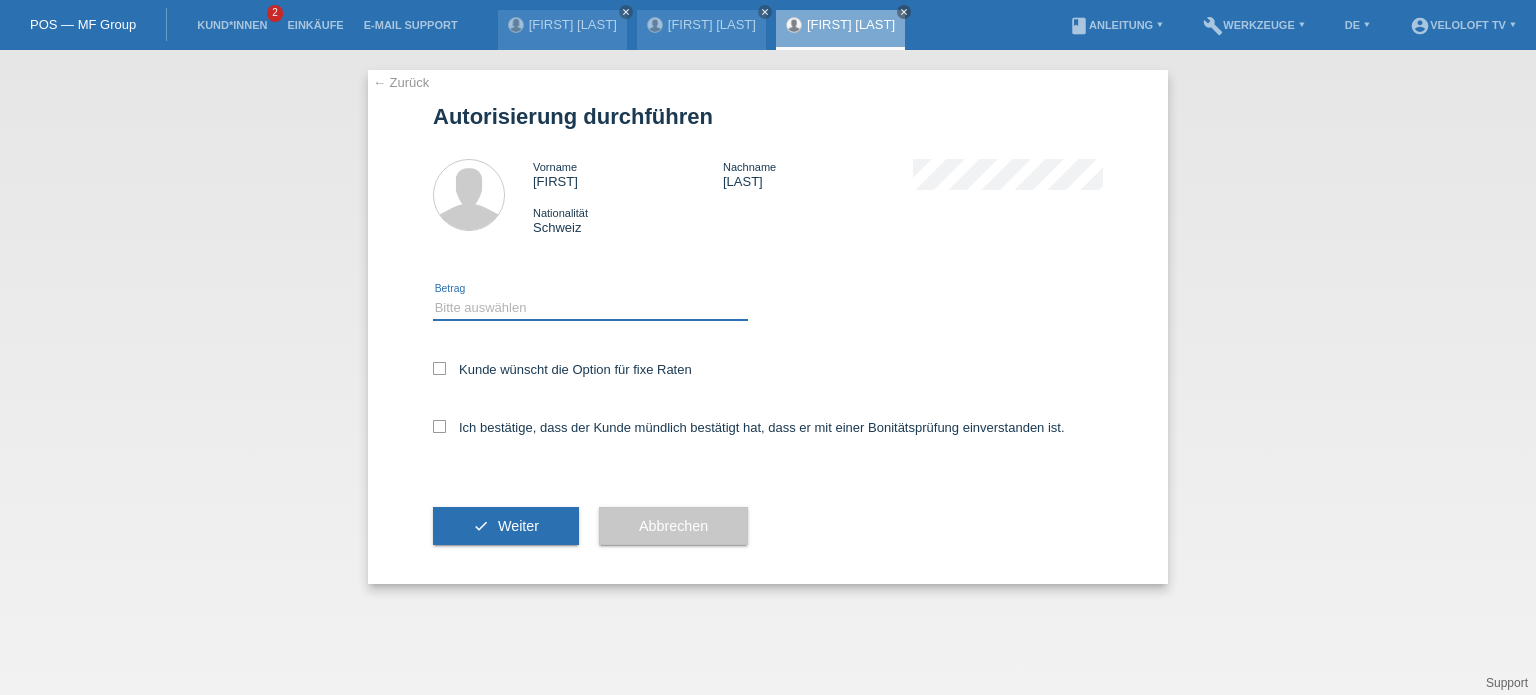 click on "Bitte auswählen
CHF 1.00 - CHF 499.00
CHF 500.00 - CHF 1'999.00
CHF 2'000.00 - CHF 15'000.00" at bounding box center (590, 308) 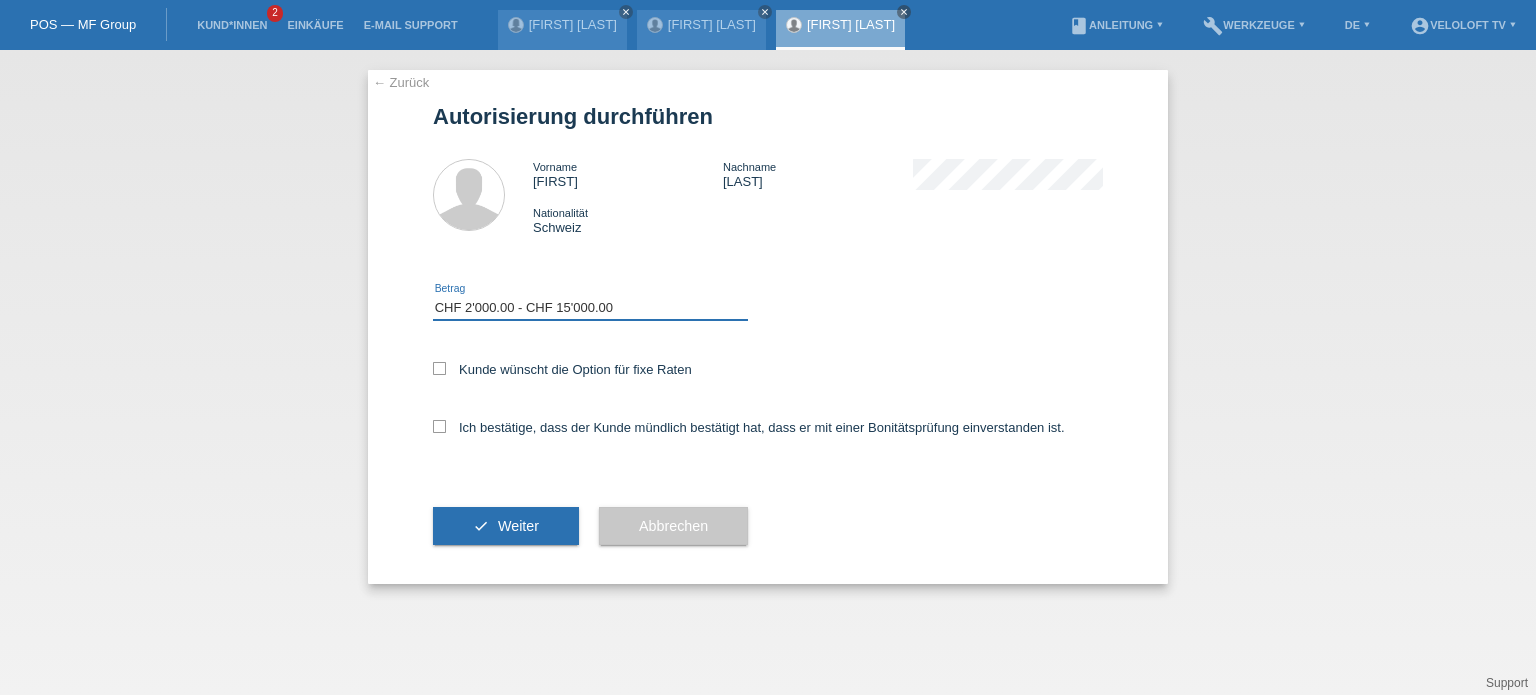 click on "Bitte auswählen
CHF 1.00 - CHF 499.00
CHF 500.00 - CHF 1'999.00
CHF 2'000.00 - CHF 15'000.00" at bounding box center [590, 308] 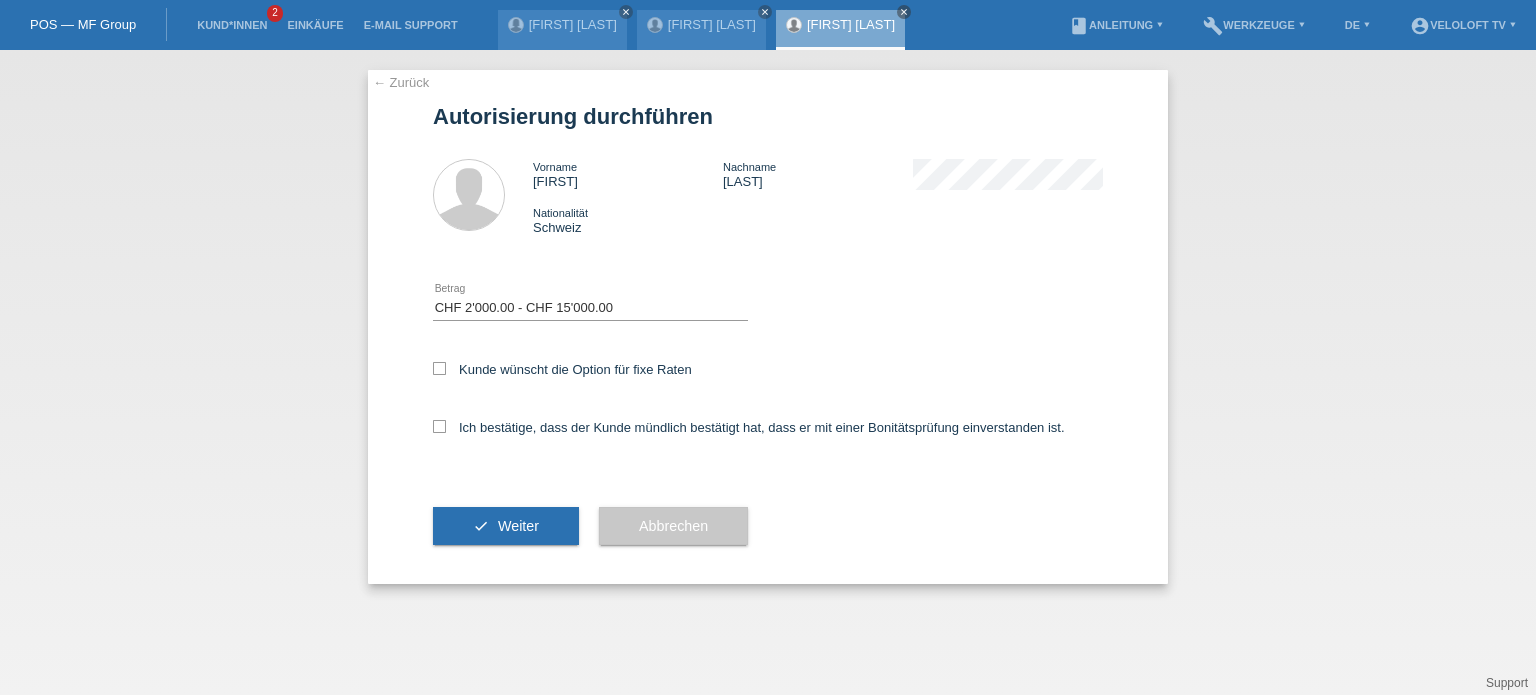 drag, startPoint x: 440, startPoint y: 370, endPoint x: 436, endPoint y: 398, distance: 28.284271 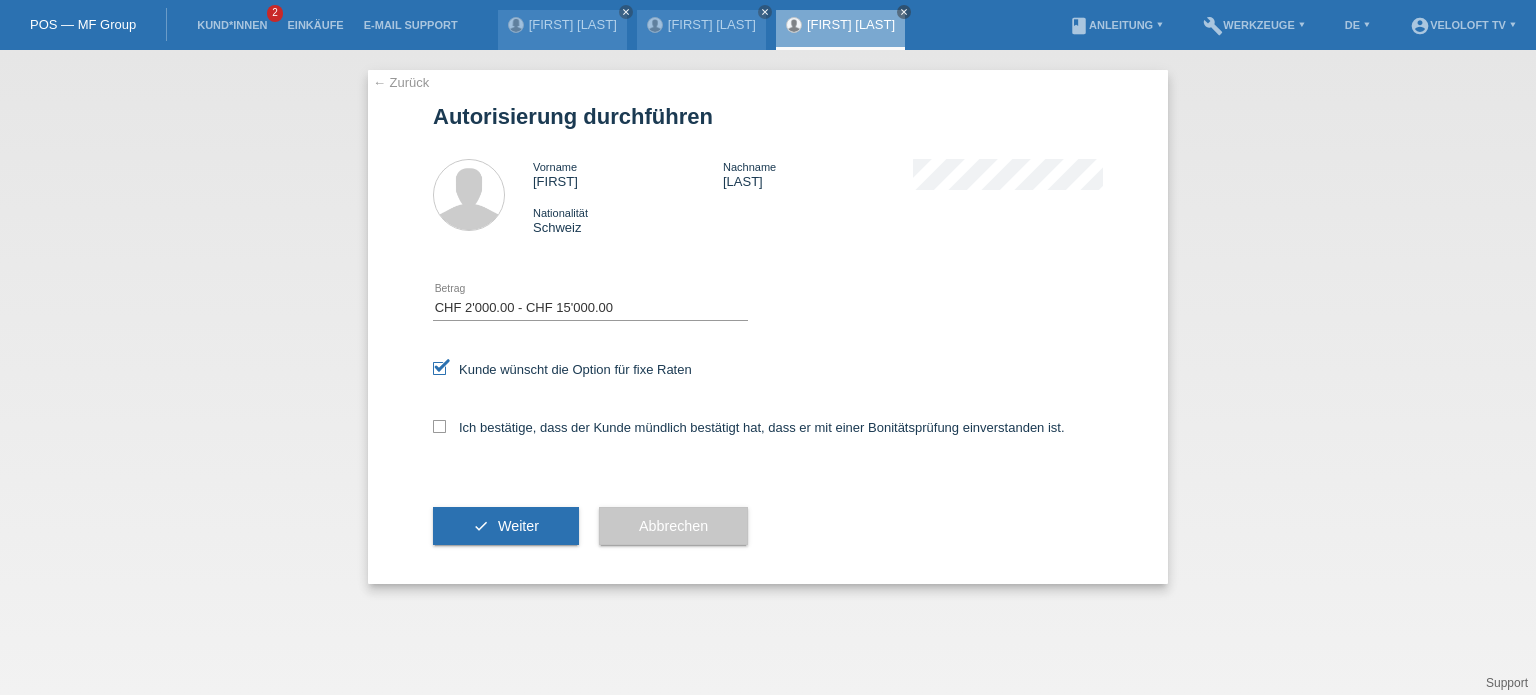drag, startPoint x: 432, startPoint y: 427, endPoint x: 440, endPoint y: 454, distance: 28.160255 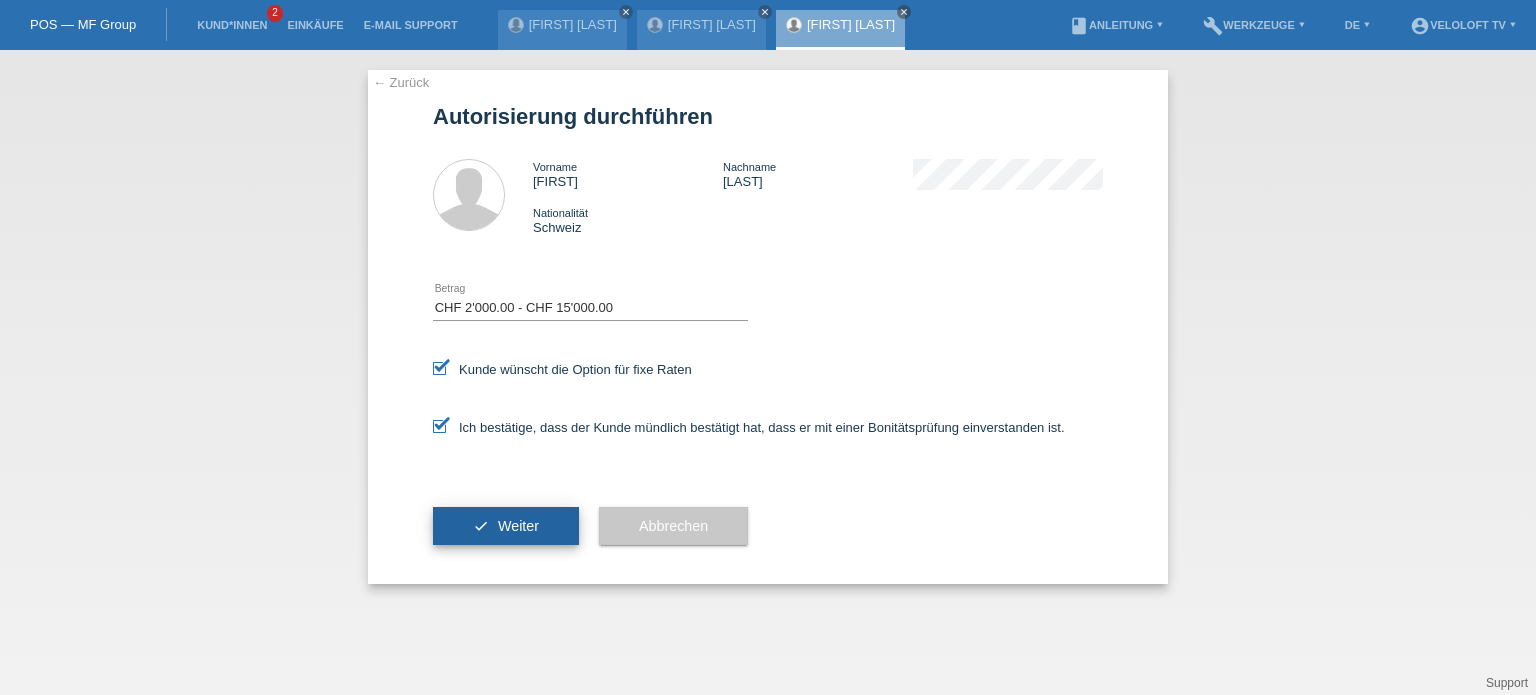 click on "Weiter" at bounding box center [518, 526] 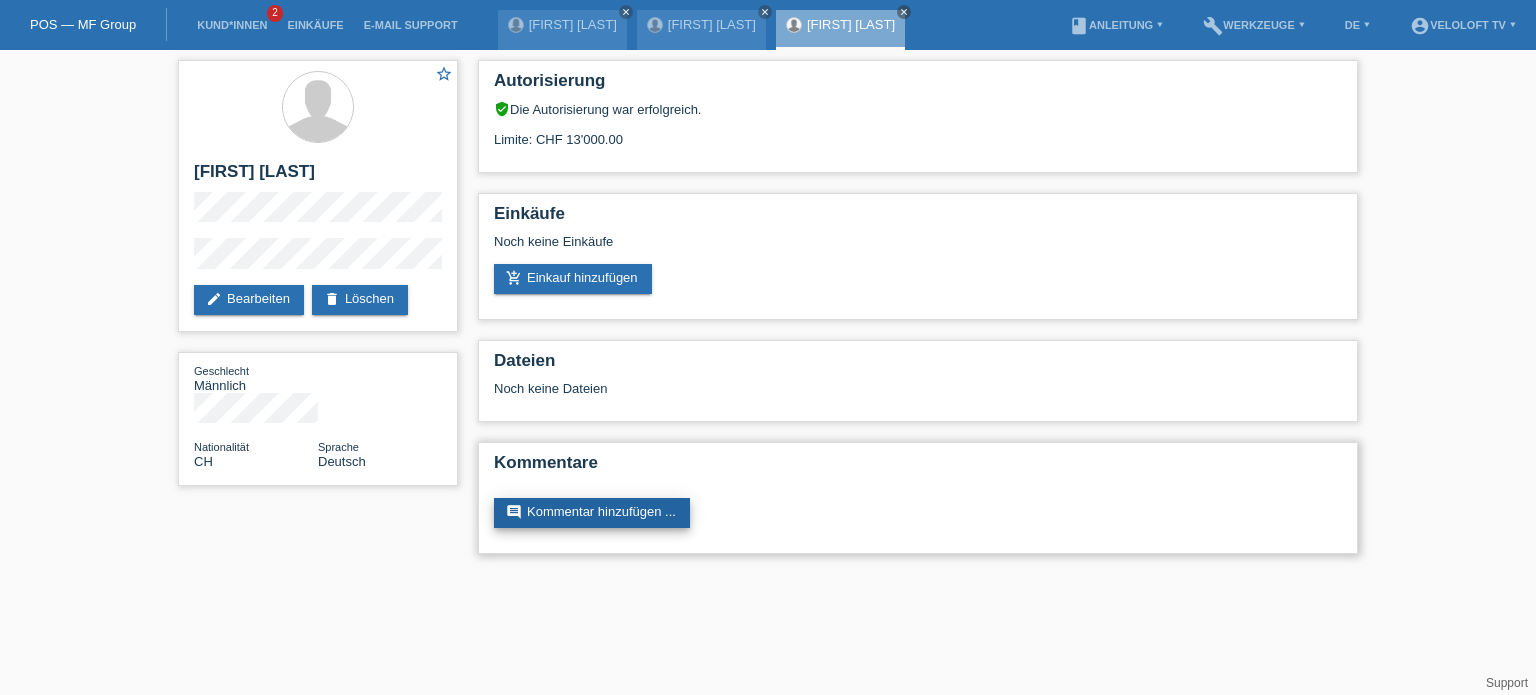 scroll, scrollTop: 0, scrollLeft: 0, axis: both 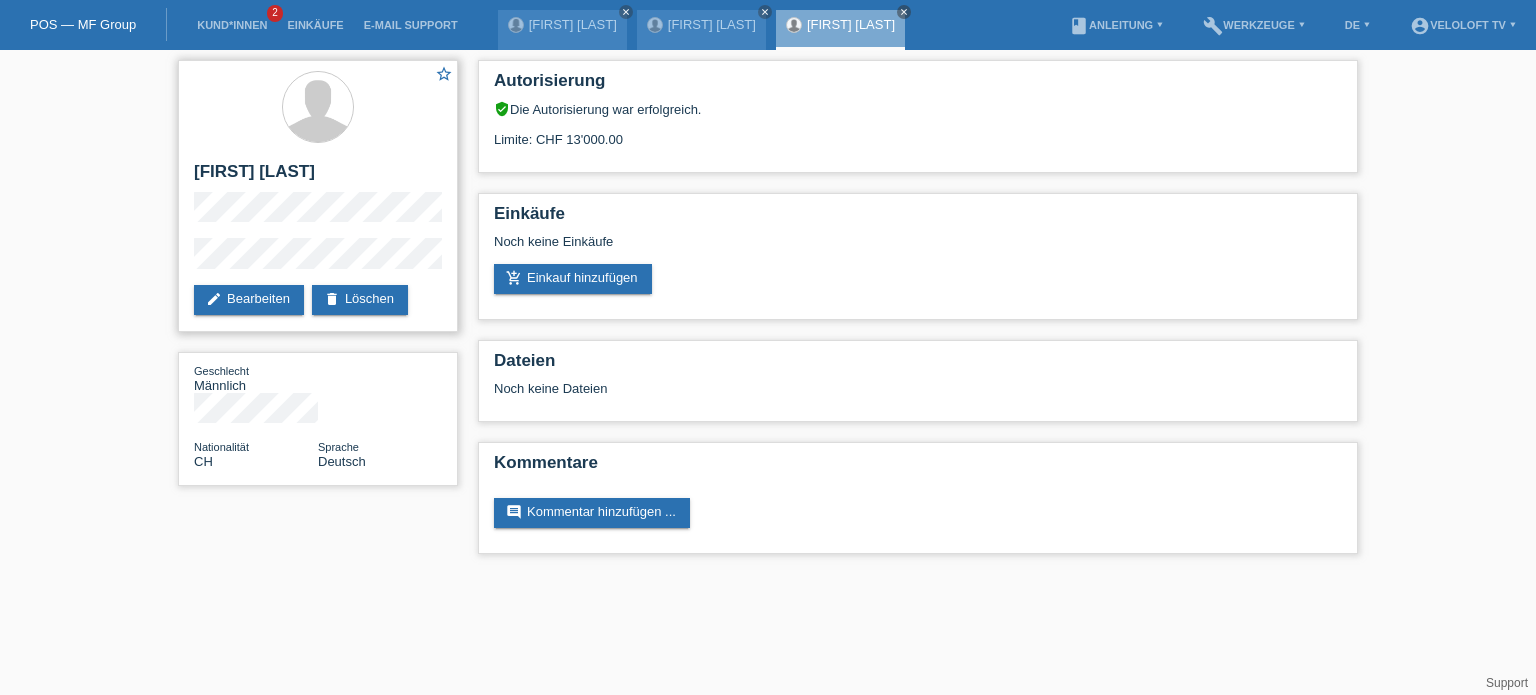 drag, startPoint x: 324, startPoint y: 237, endPoint x: 188, endPoint y: 240, distance: 136.03308 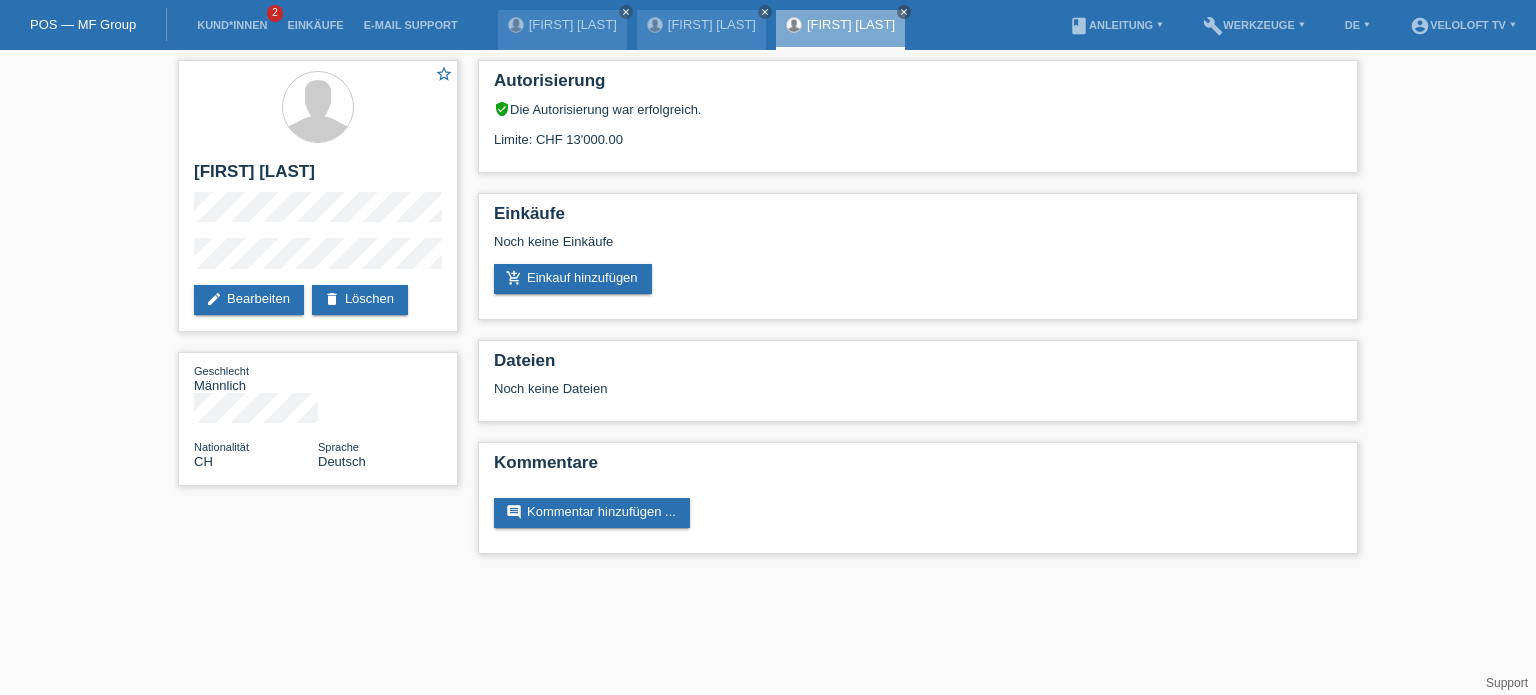 click on "Kund*innen
2
Einkäufe
E-Mail Support
[FIRST] [LAST]
close
close" at bounding box center (768, 287) 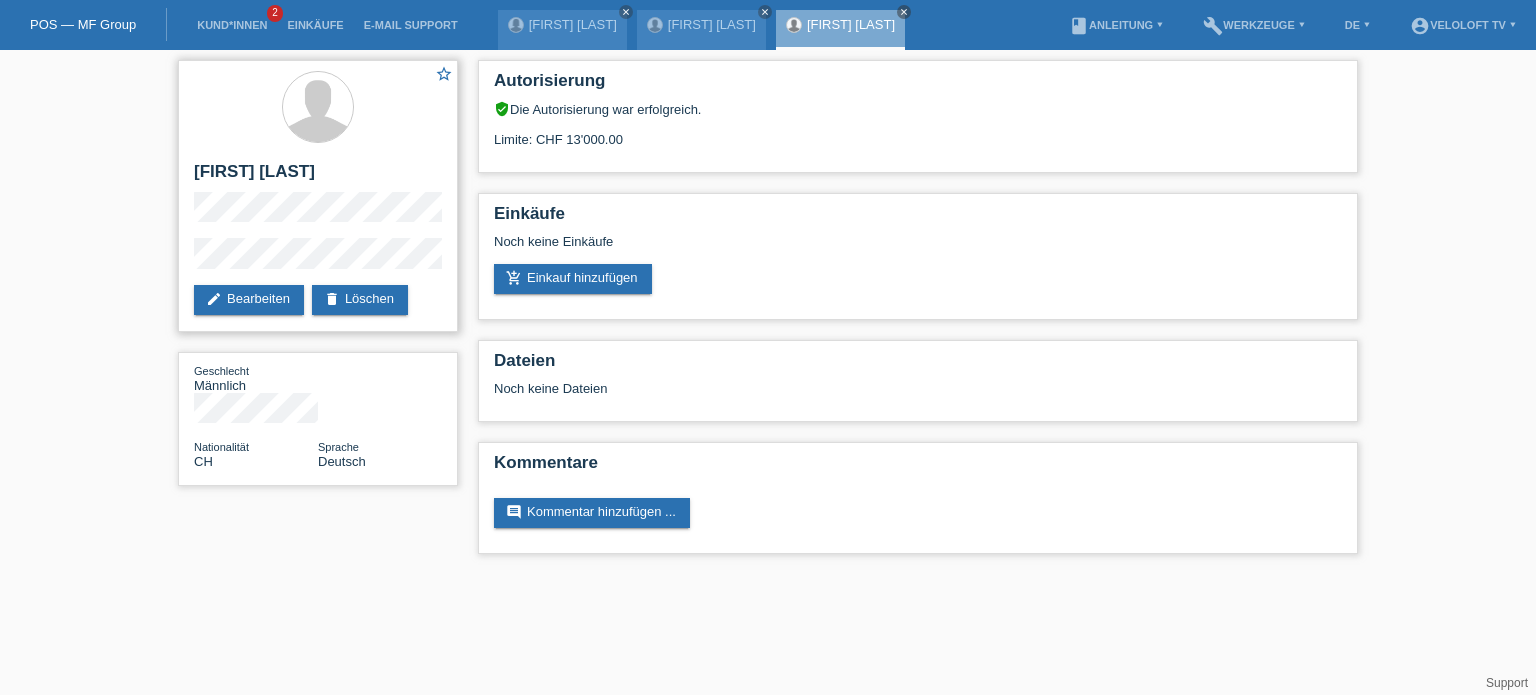 click on "[FIRST] [LAST]
edit  Bearbeiten
delete  Löschen" at bounding box center [318, 196] 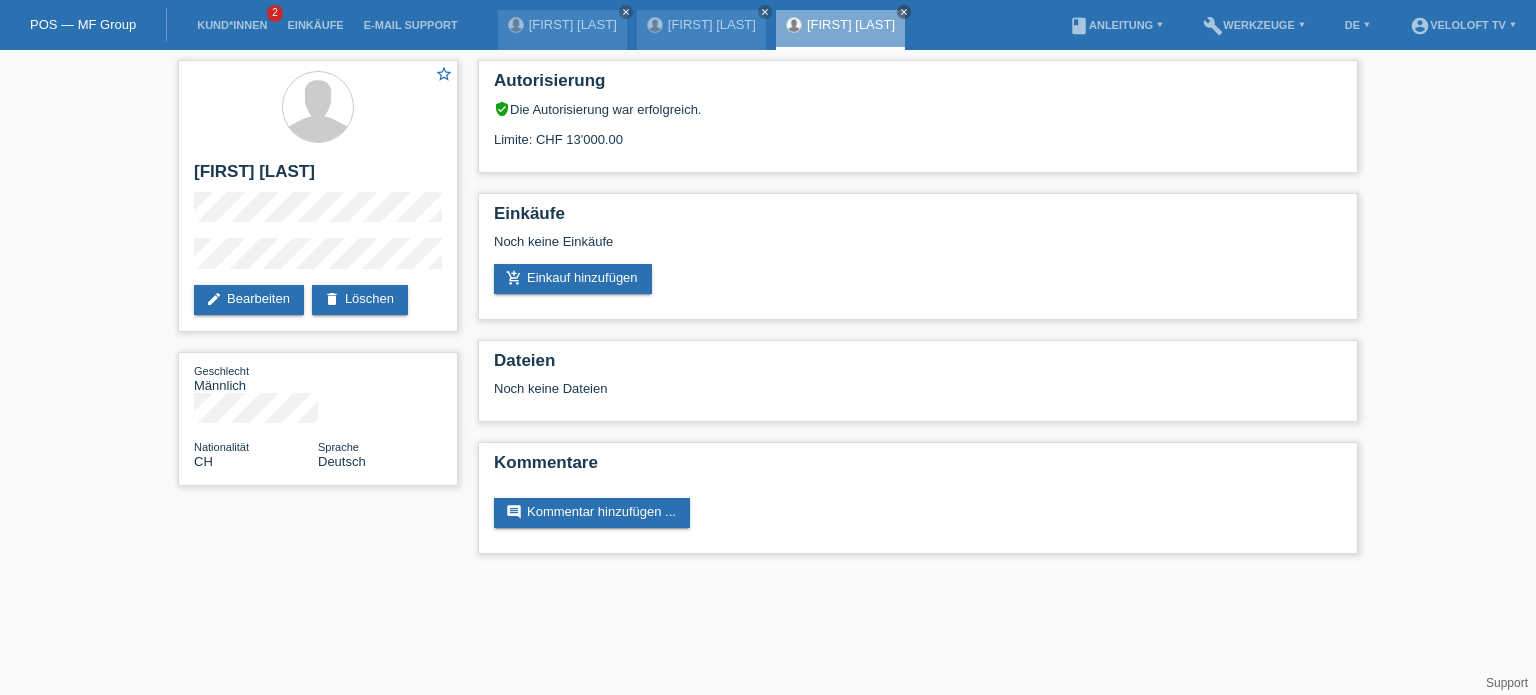 click on "Kund*innen
2
Einkäufe
E-Mail Support
[FIRST] [LAST]
close
close" at bounding box center [768, 287] 